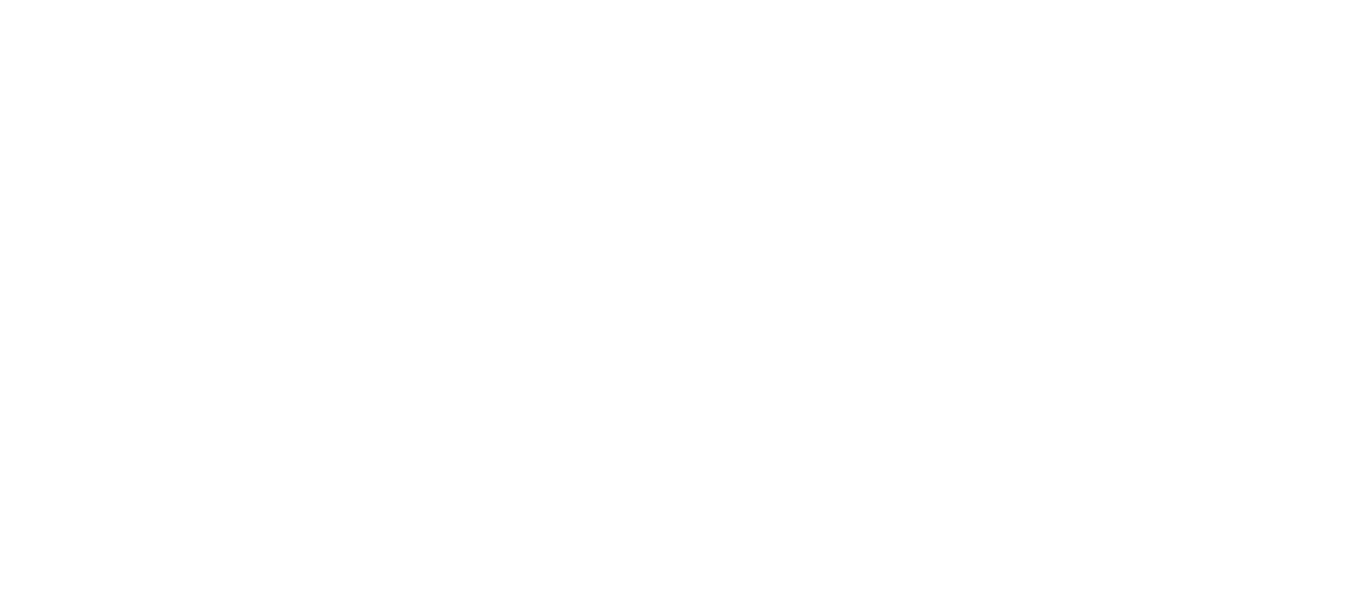 scroll, scrollTop: 0, scrollLeft: 0, axis: both 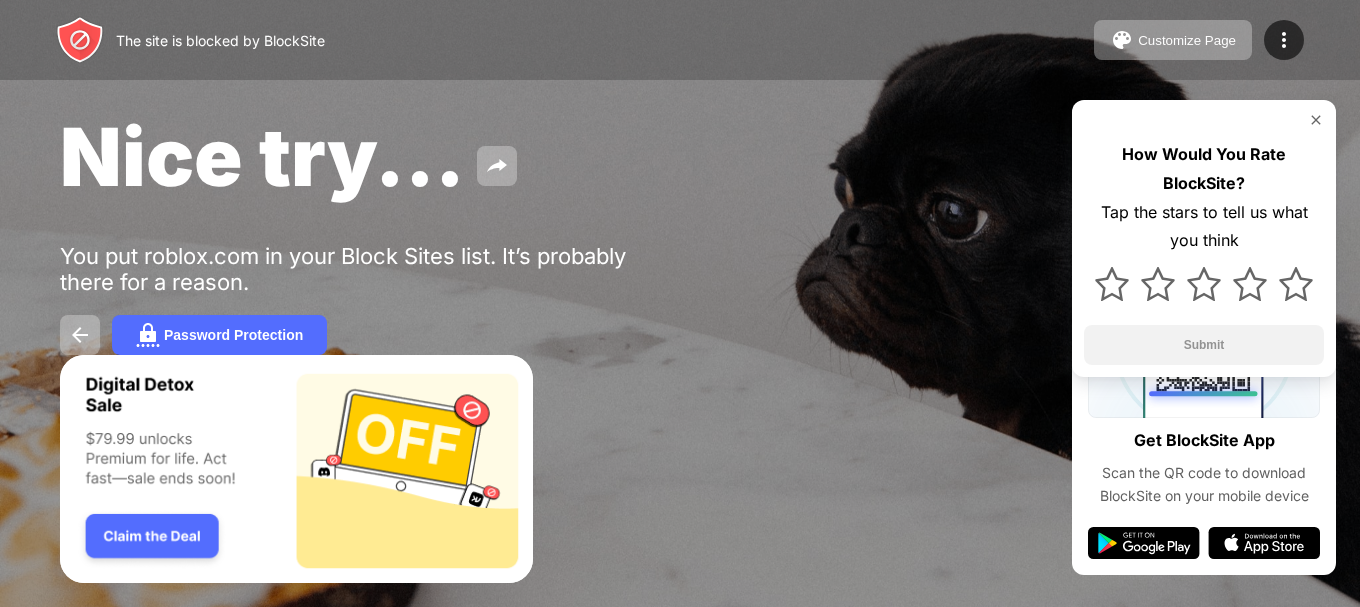 drag, startPoint x: 170, startPoint y: 89, endPoint x: 68, endPoint y: 1, distance: 134.71451 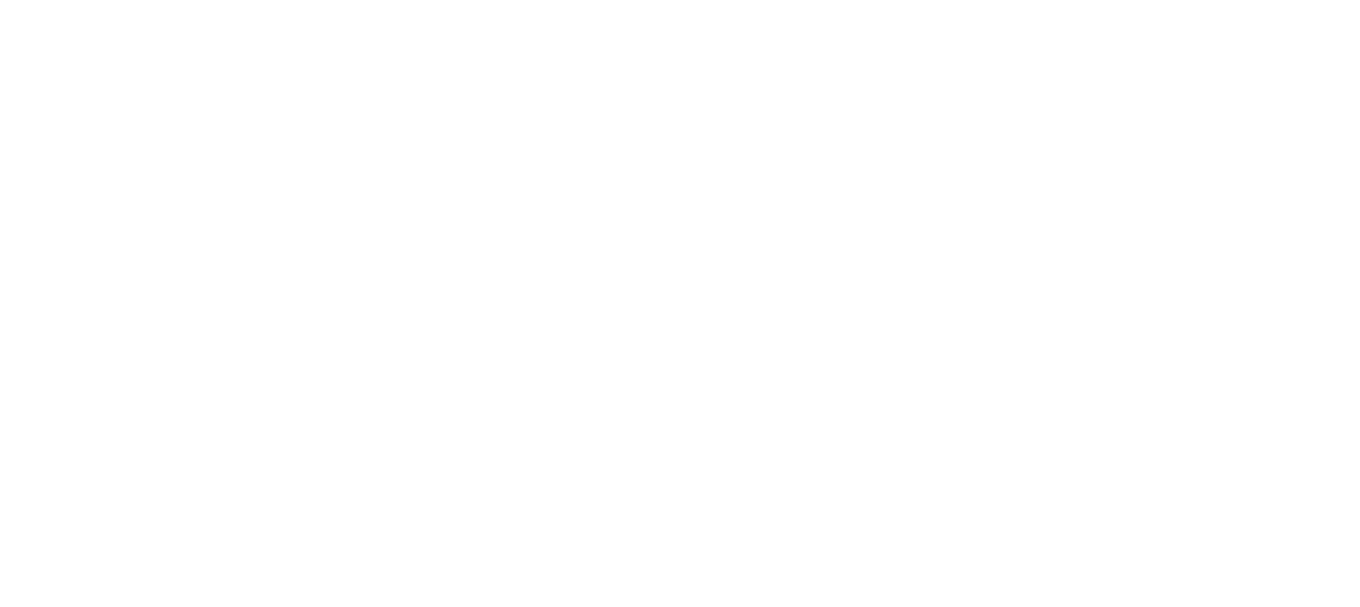 scroll, scrollTop: 0, scrollLeft: 0, axis: both 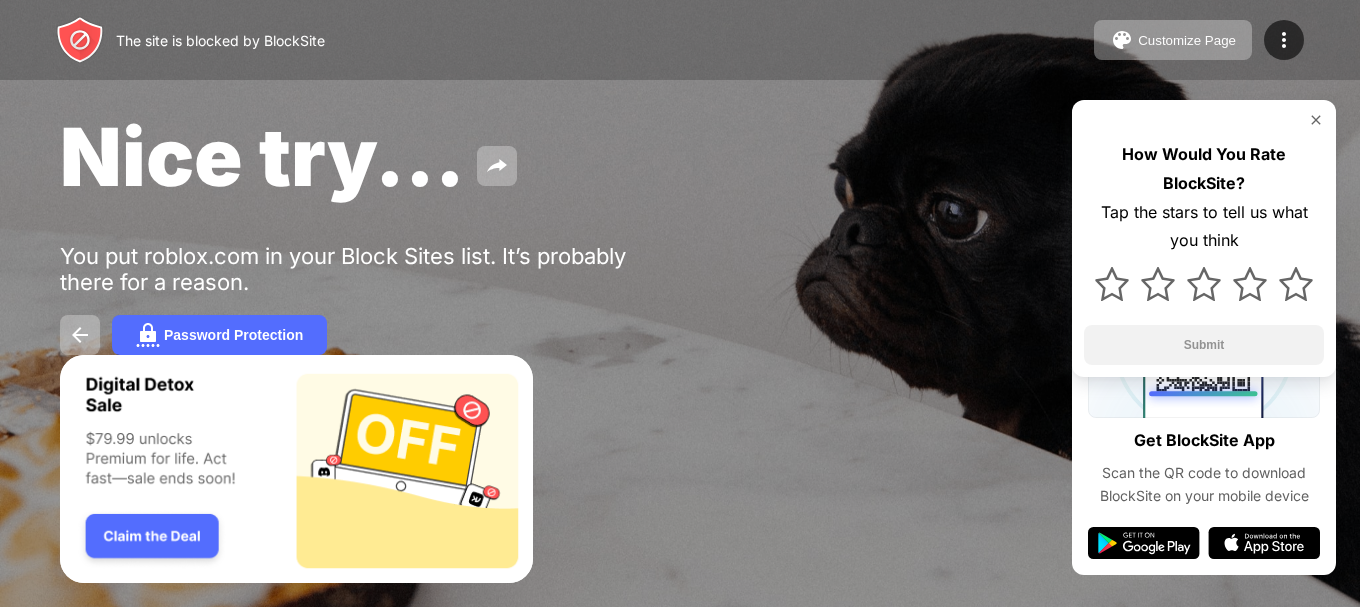drag, startPoint x: 54, startPoint y: 64, endPoint x: 63, endPoint y: 38, distance: 27.513634 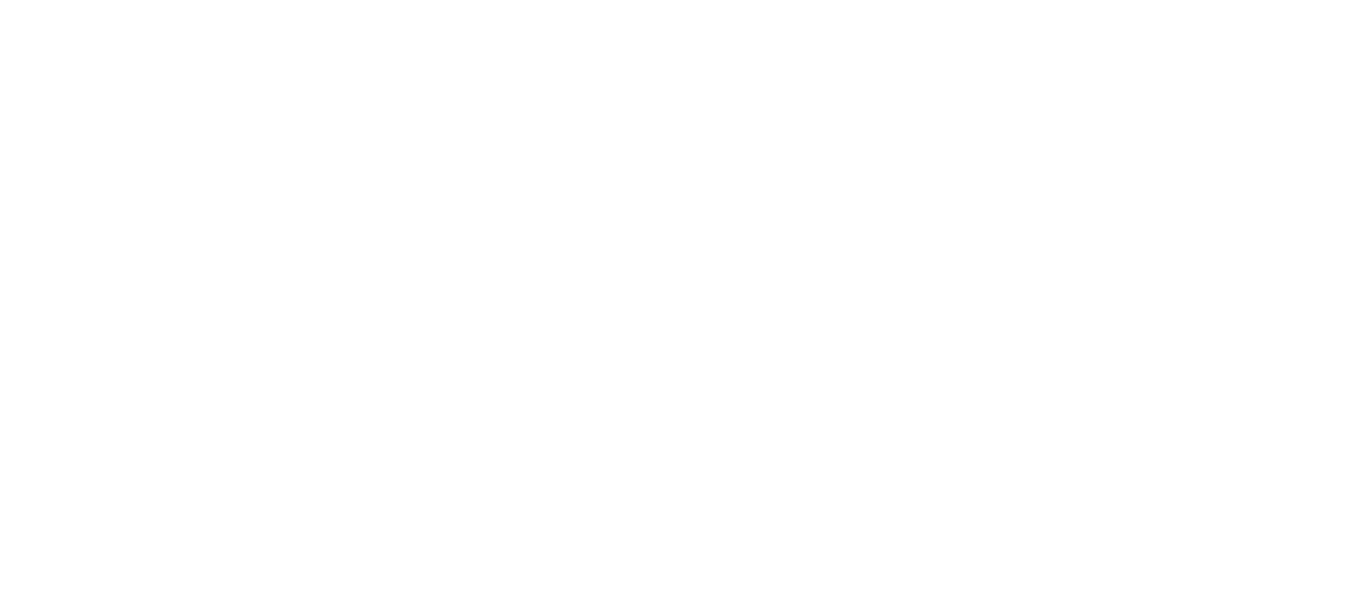 scroll, scrollTop: 0, scrollLeft: 0, axis: both 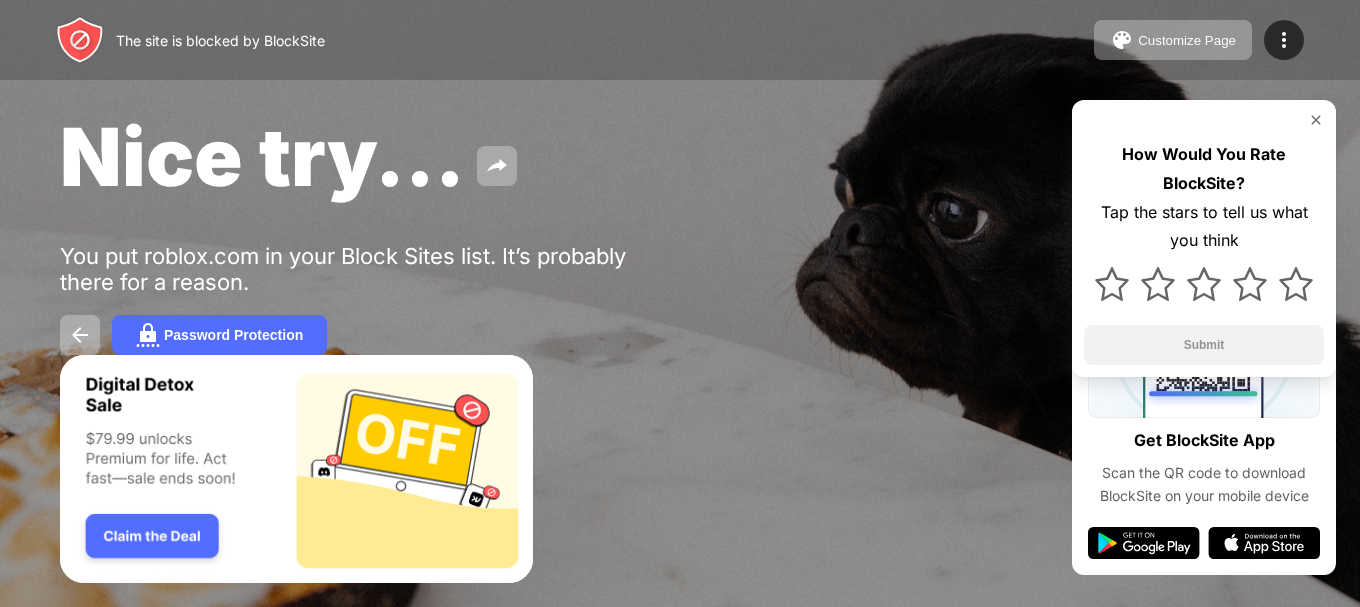 click on "The site is blocked by BlockSite" at bounding box center [190, 40] 